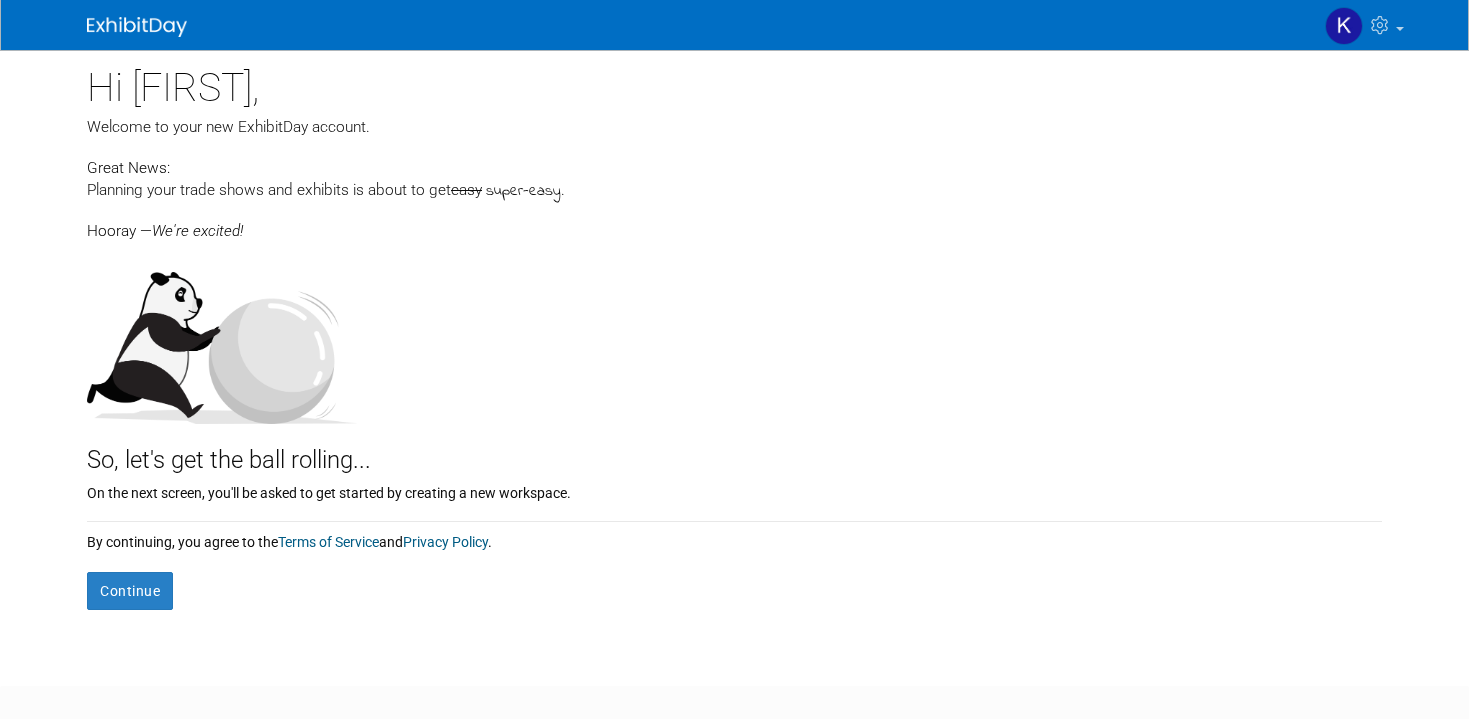 scroll, scrollTop: 0, scrollLeft: 0, axis: both 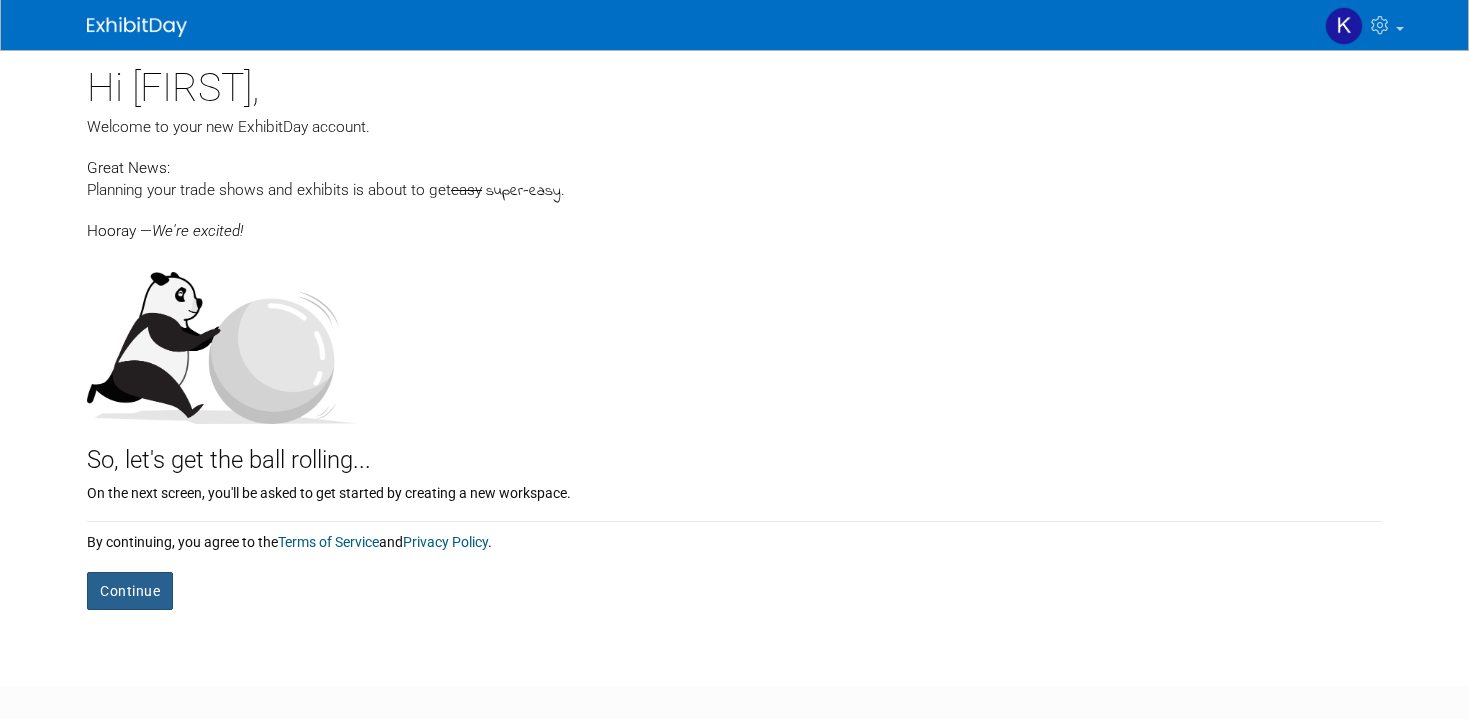 click on "Continue" at bounding box center [130, 591] 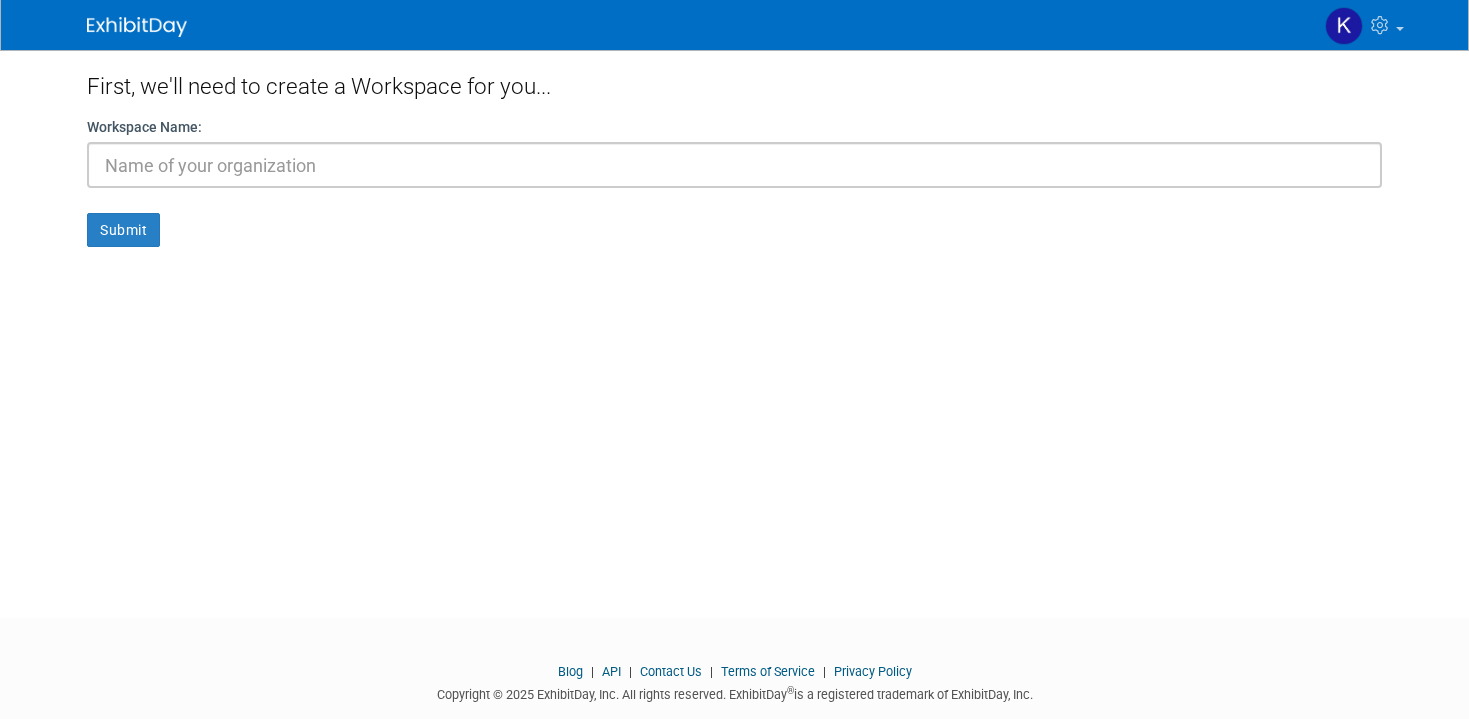 scroll, scrollTop: 0, scrollLeft: 0, axis: both 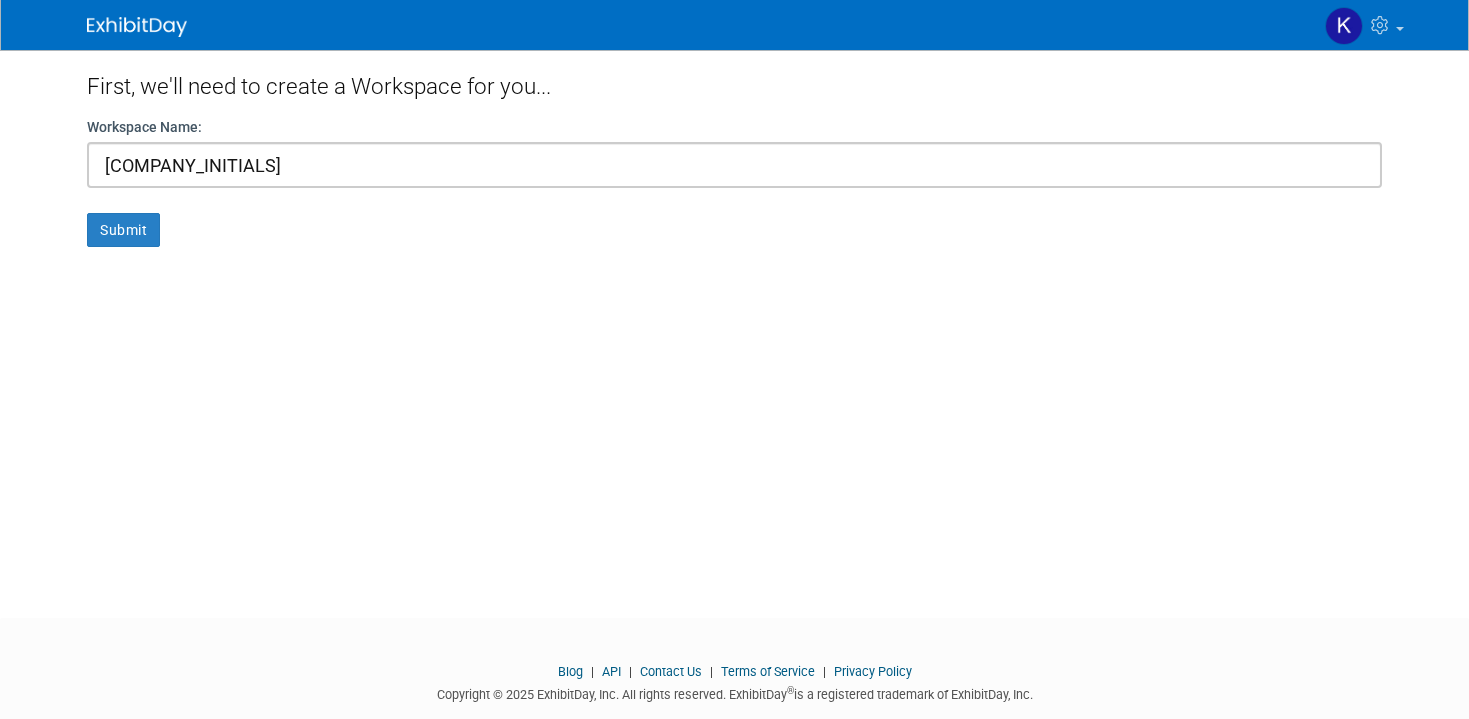 type on "[COMPANY_INITIALS]" 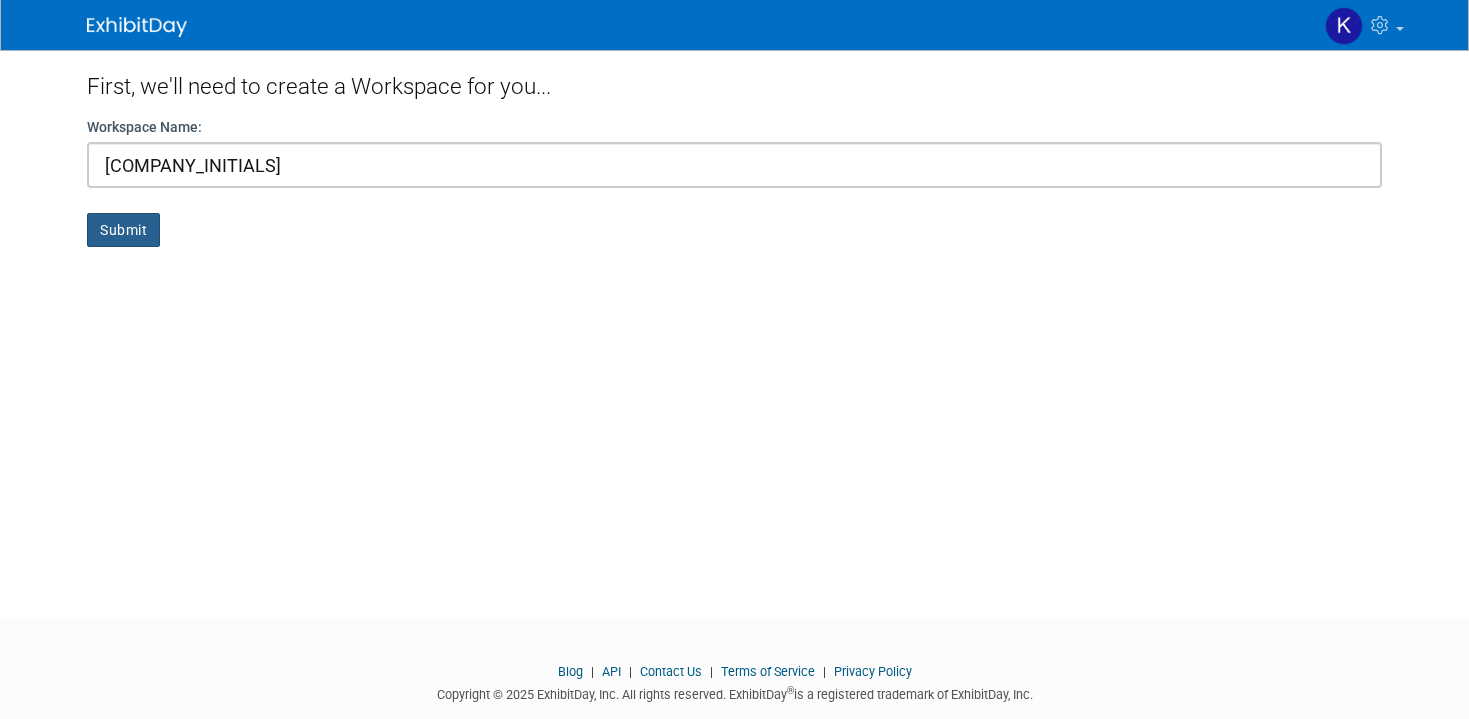 click on "Submit" at bounding box center (123, 230) 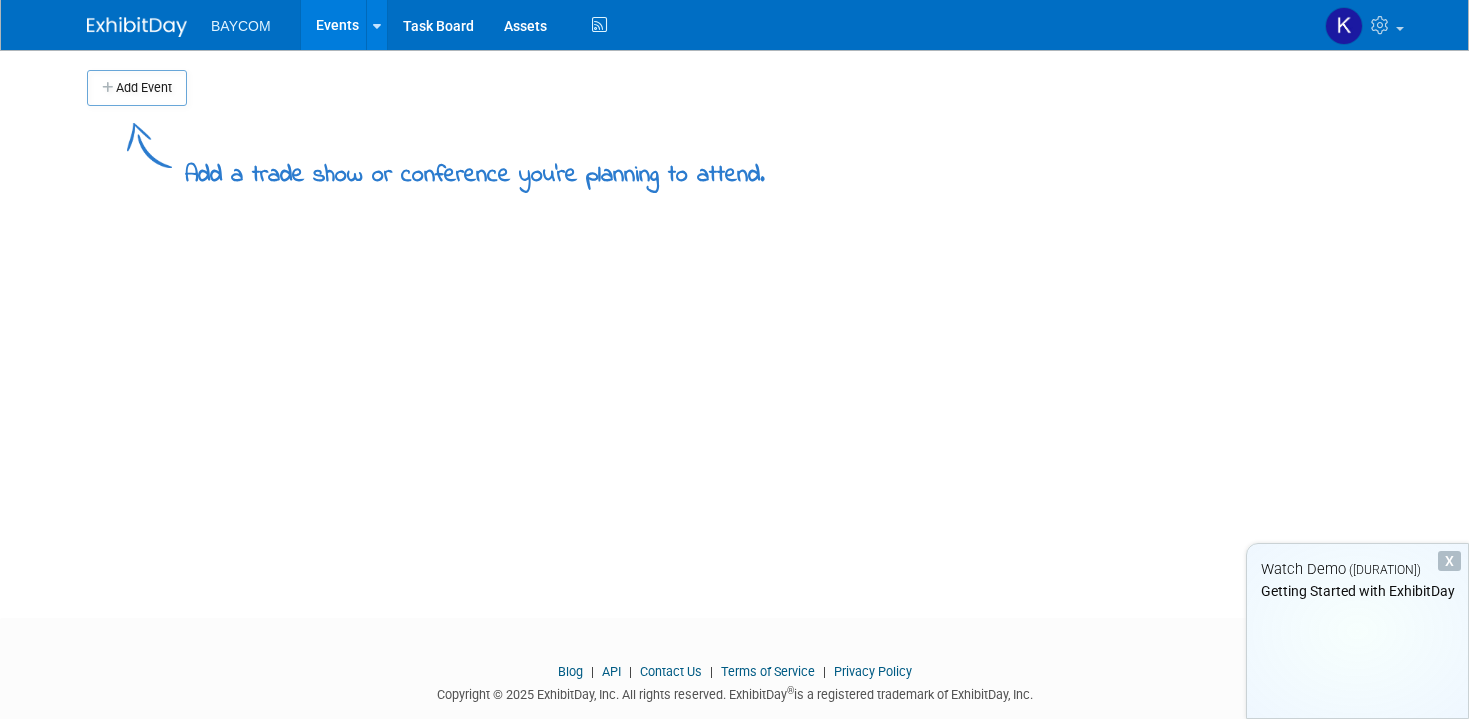 scroll, scrollTop: 0, scrollLeft: 0, axis: both 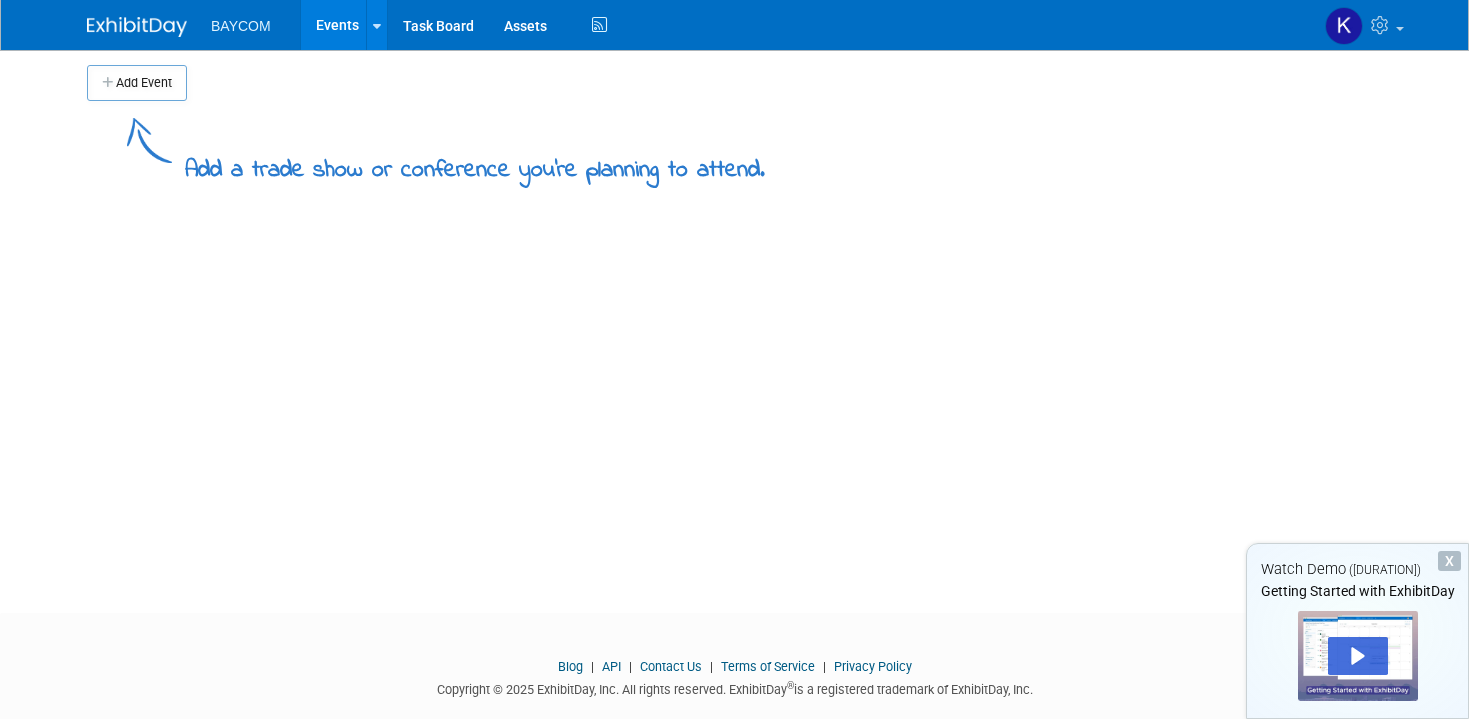 click at bounding box center [1358, 656] 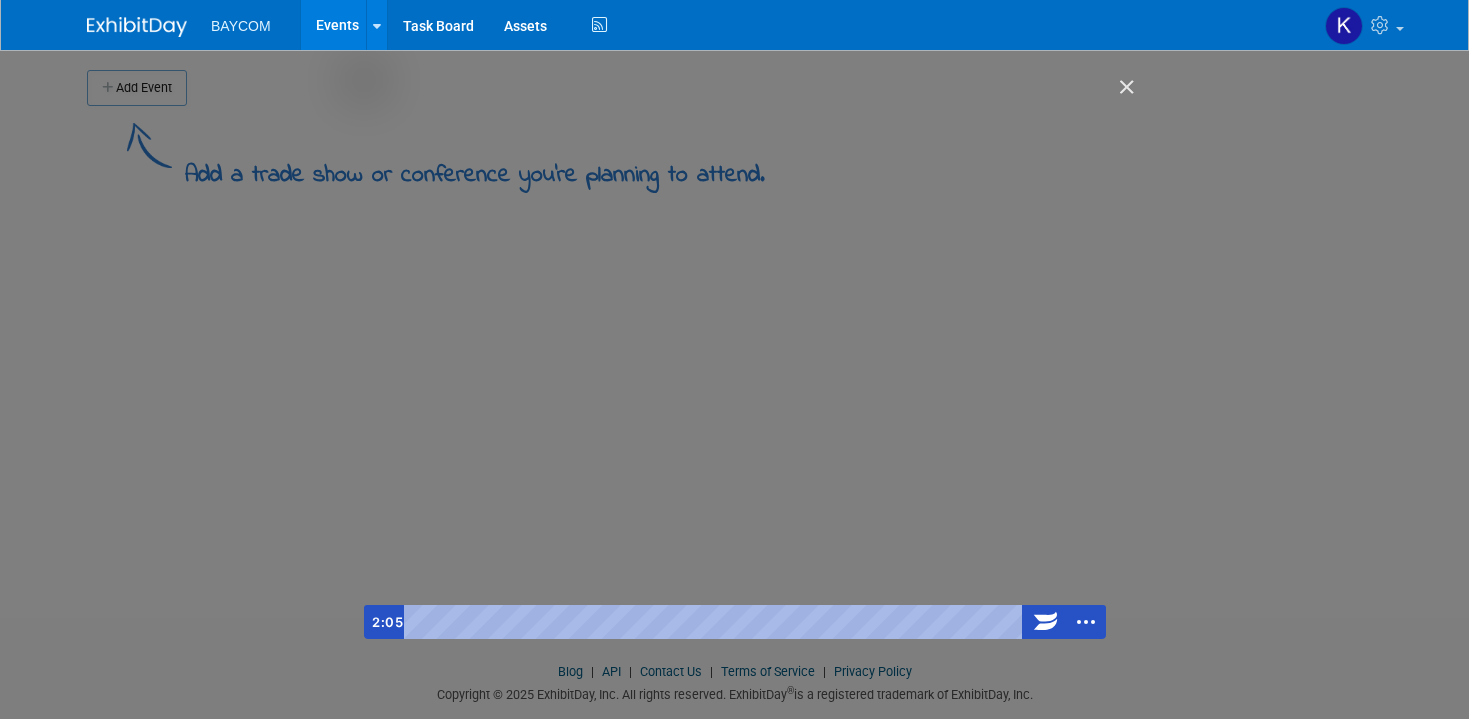 click at bounding box center (735, 359) 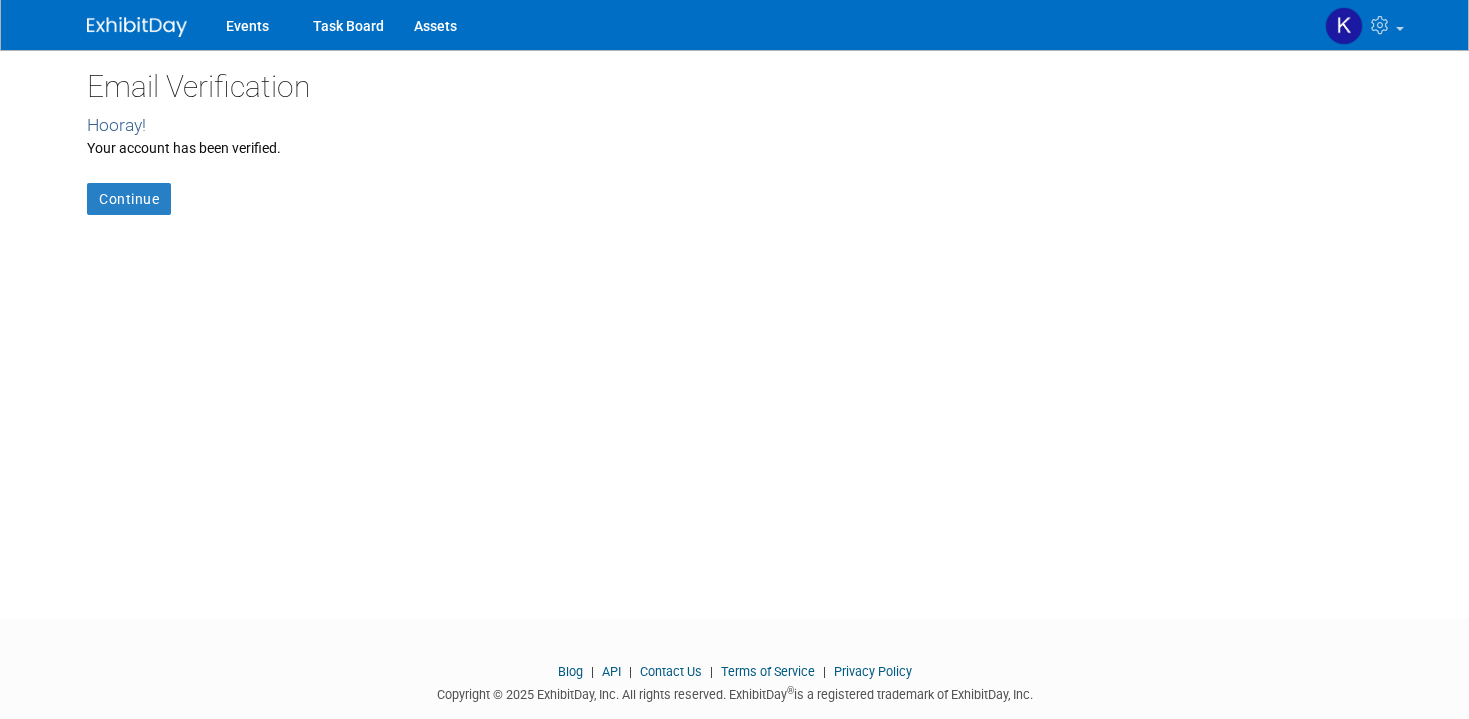 scroll, scrollTop: 0, scrollLeft: 0, axis: both 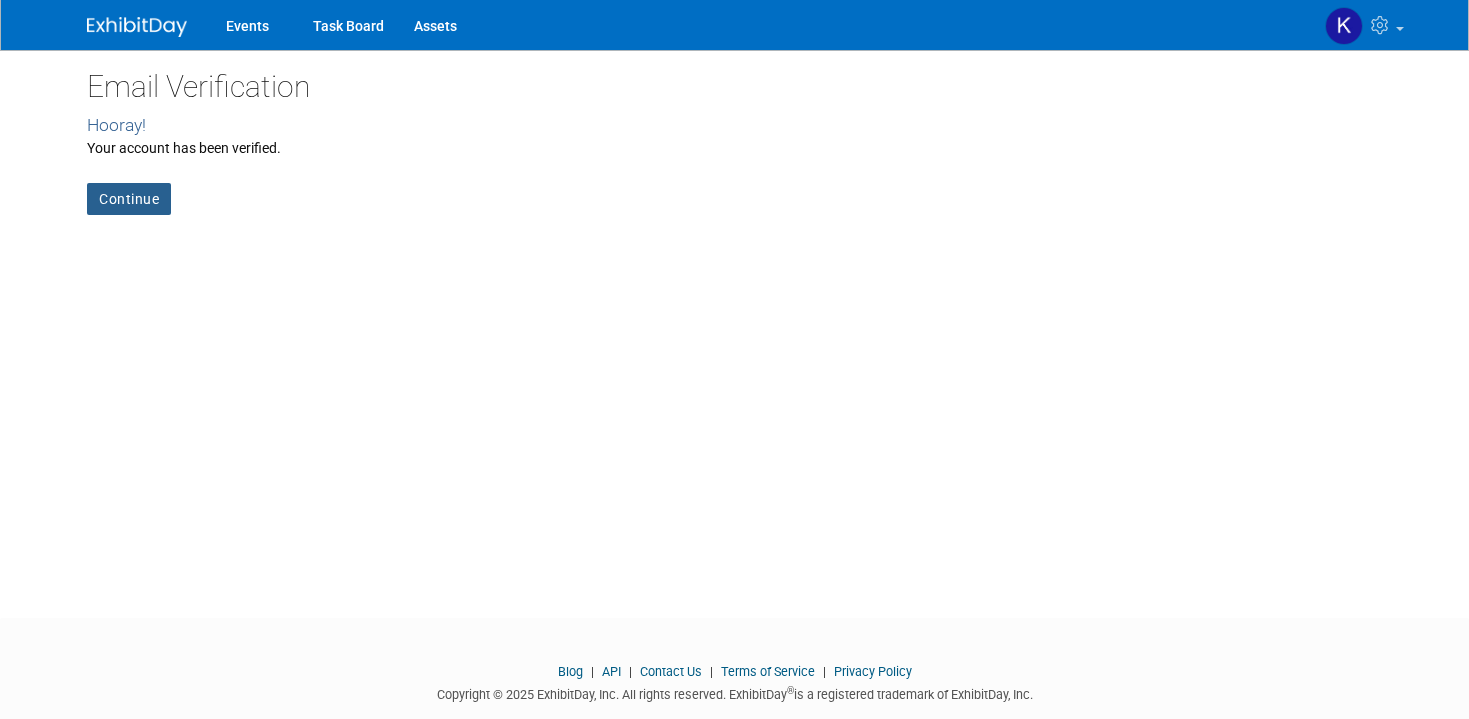 click on "Continue" at bounding box center (129, 199) 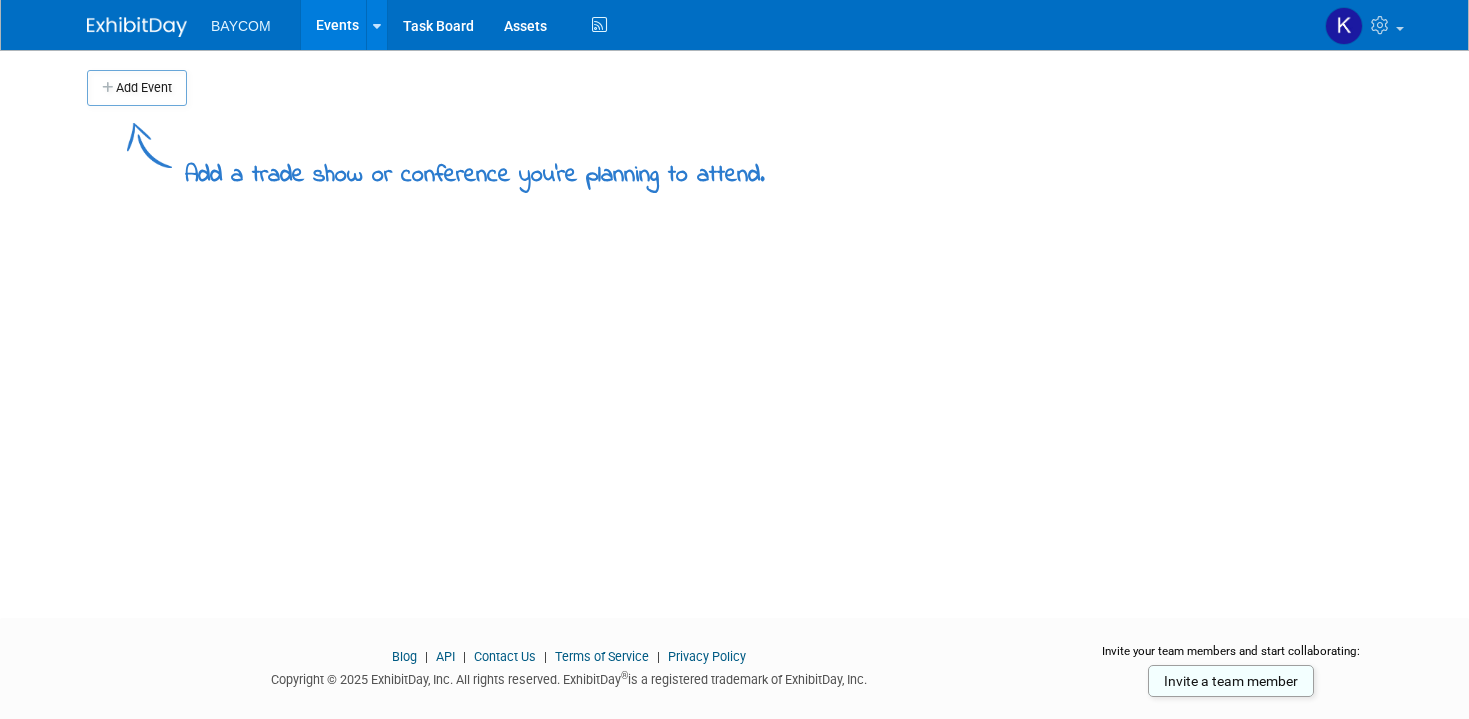 scroll, scrollTop: 0, scrollLeft: 0, axis: both 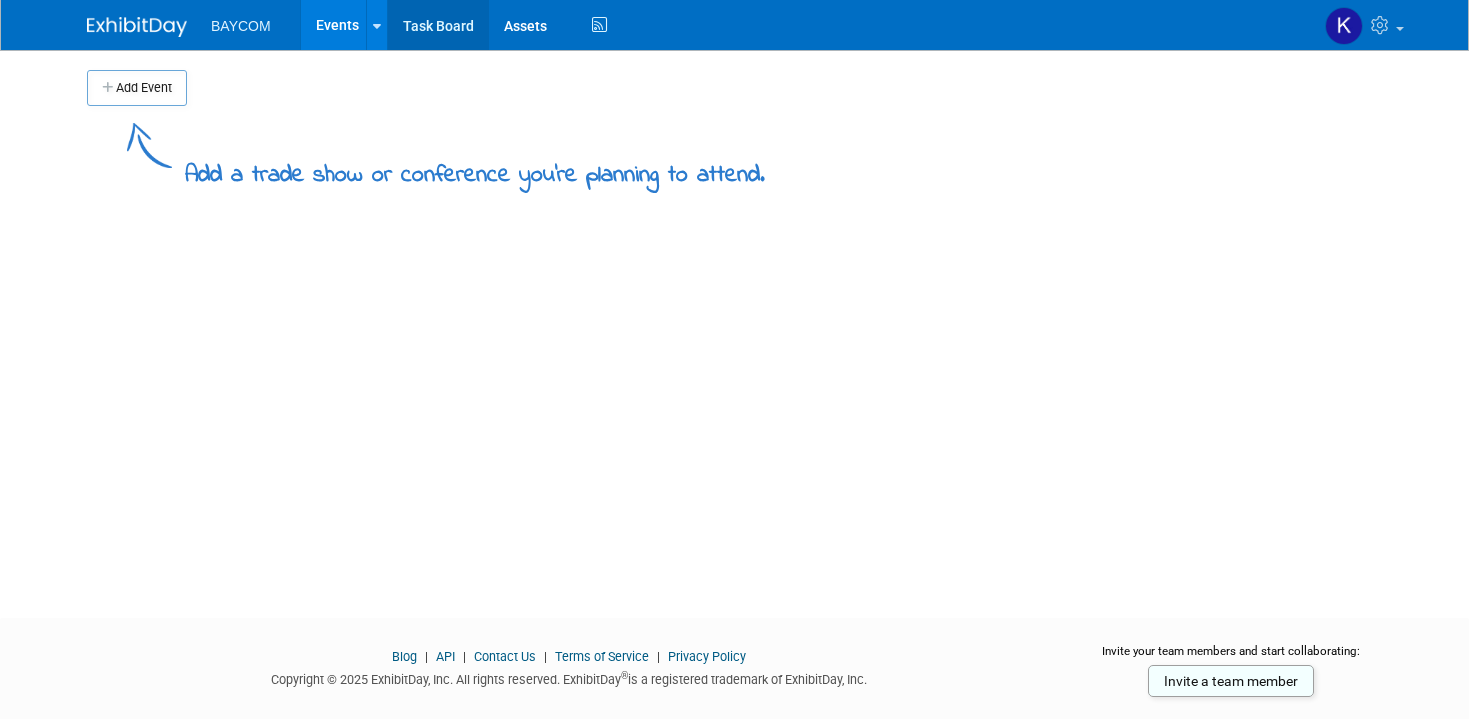 click on "Task Board" at bounding box center (438, 25) 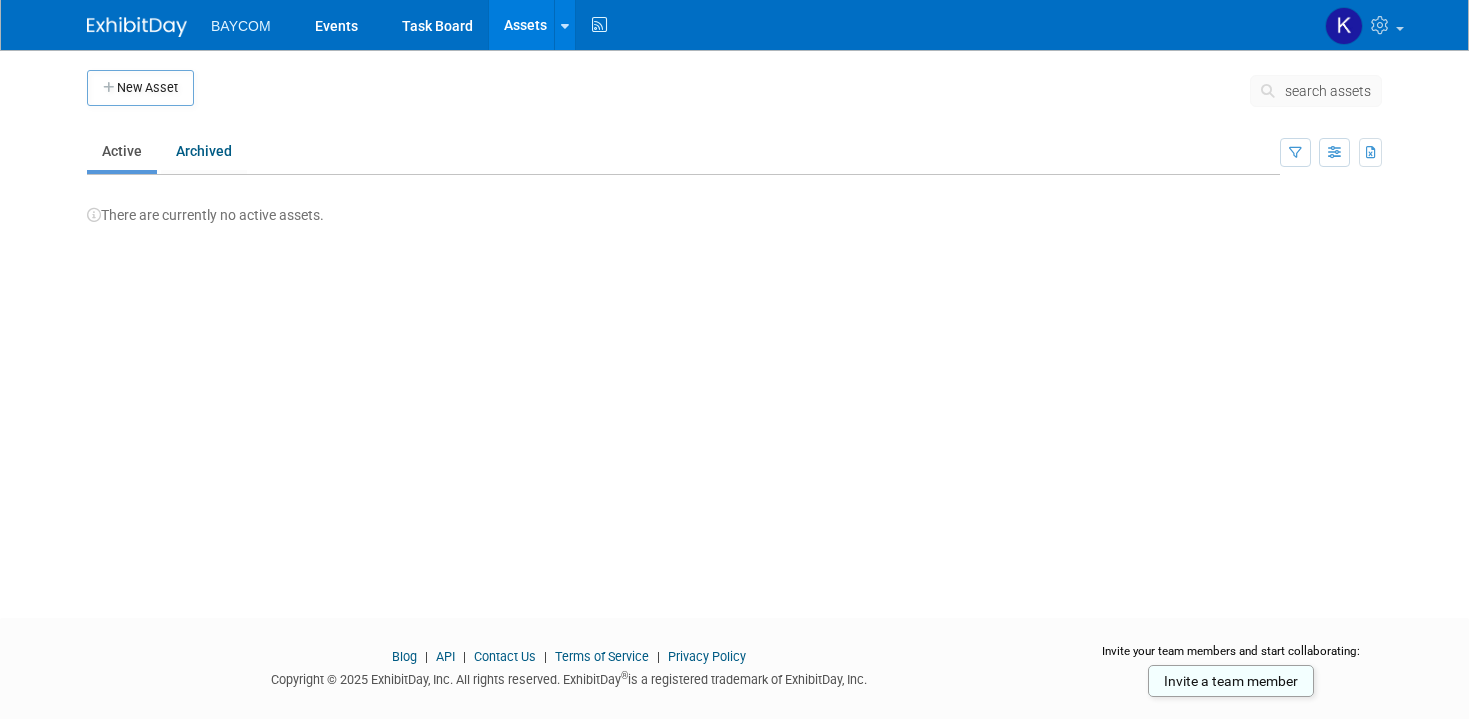 scroll, scrollTop: 0, scrollLeft: 0, axis: both 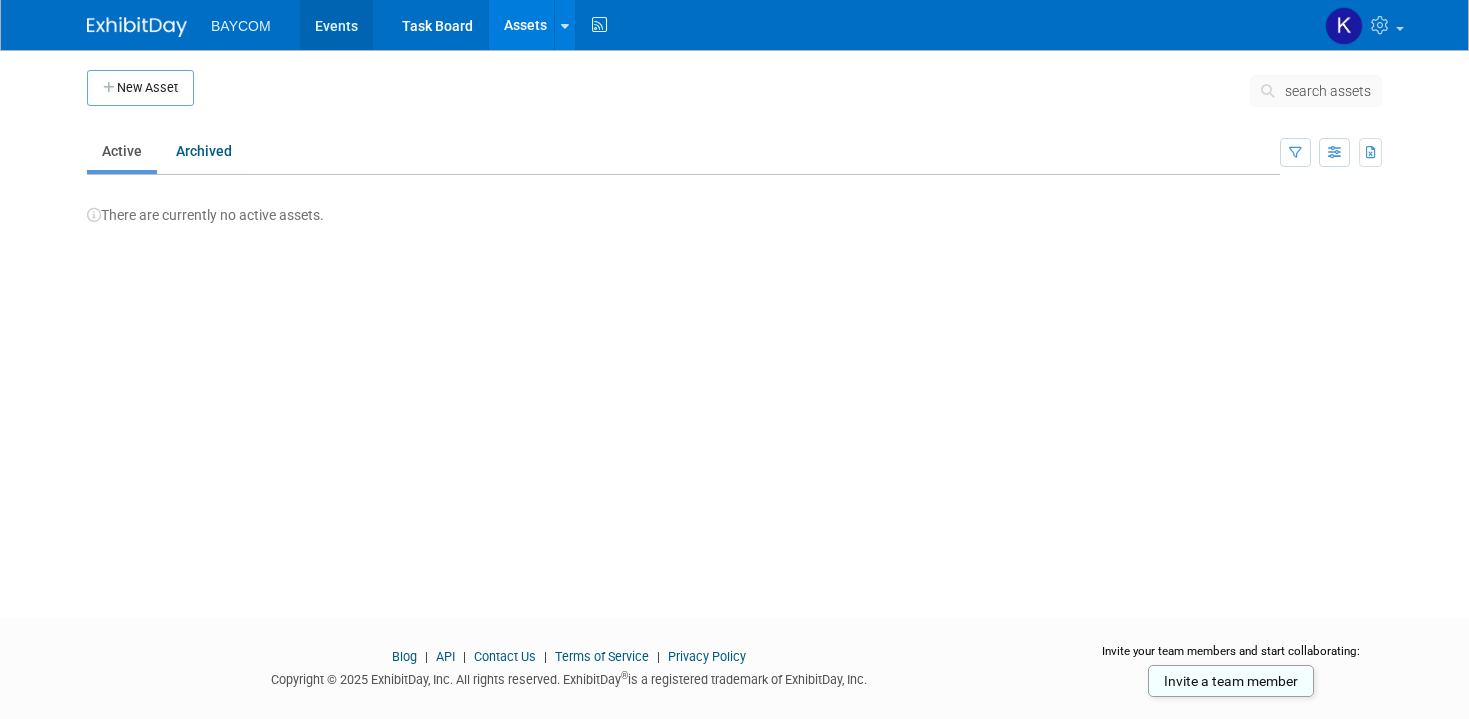 click on "Events" at bounding box center (336, 25) 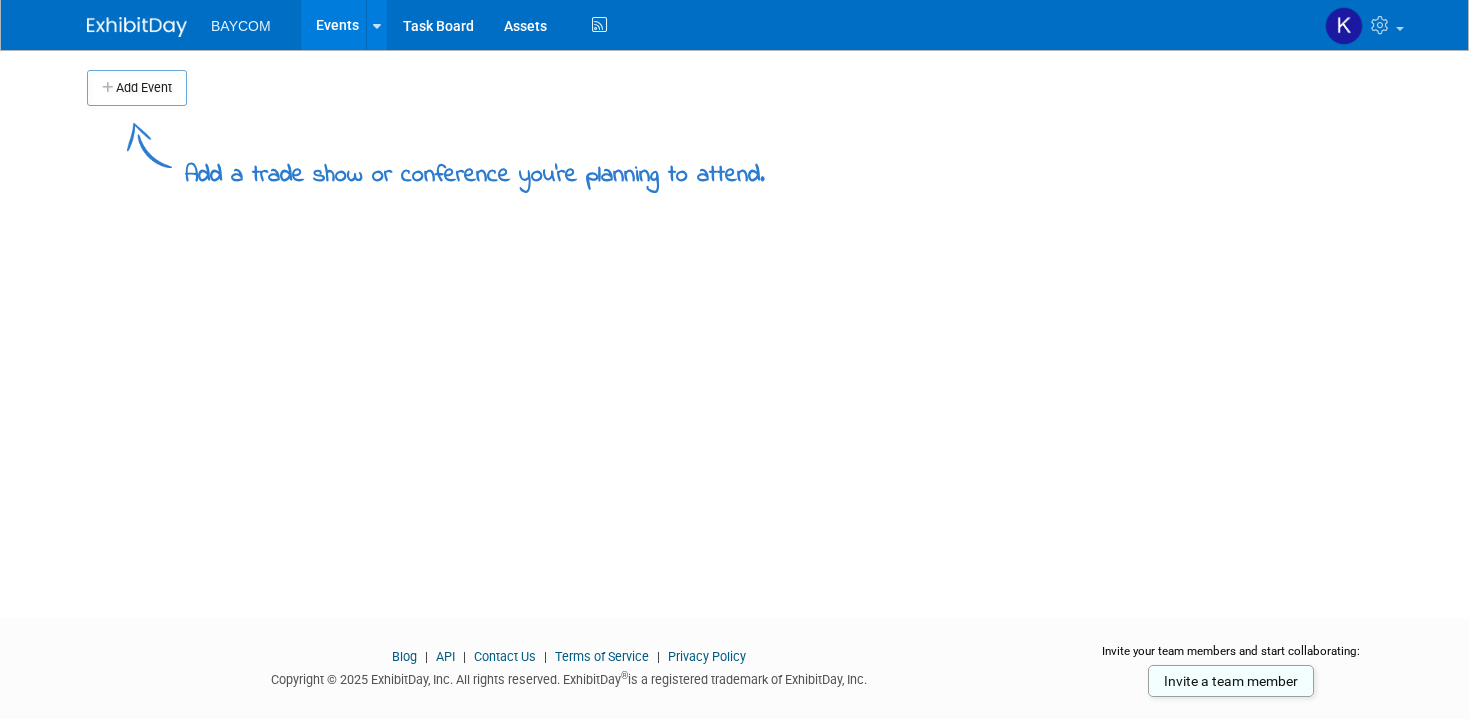 scroll, scrollTop: 0, scrollLeft: 0, axis: both 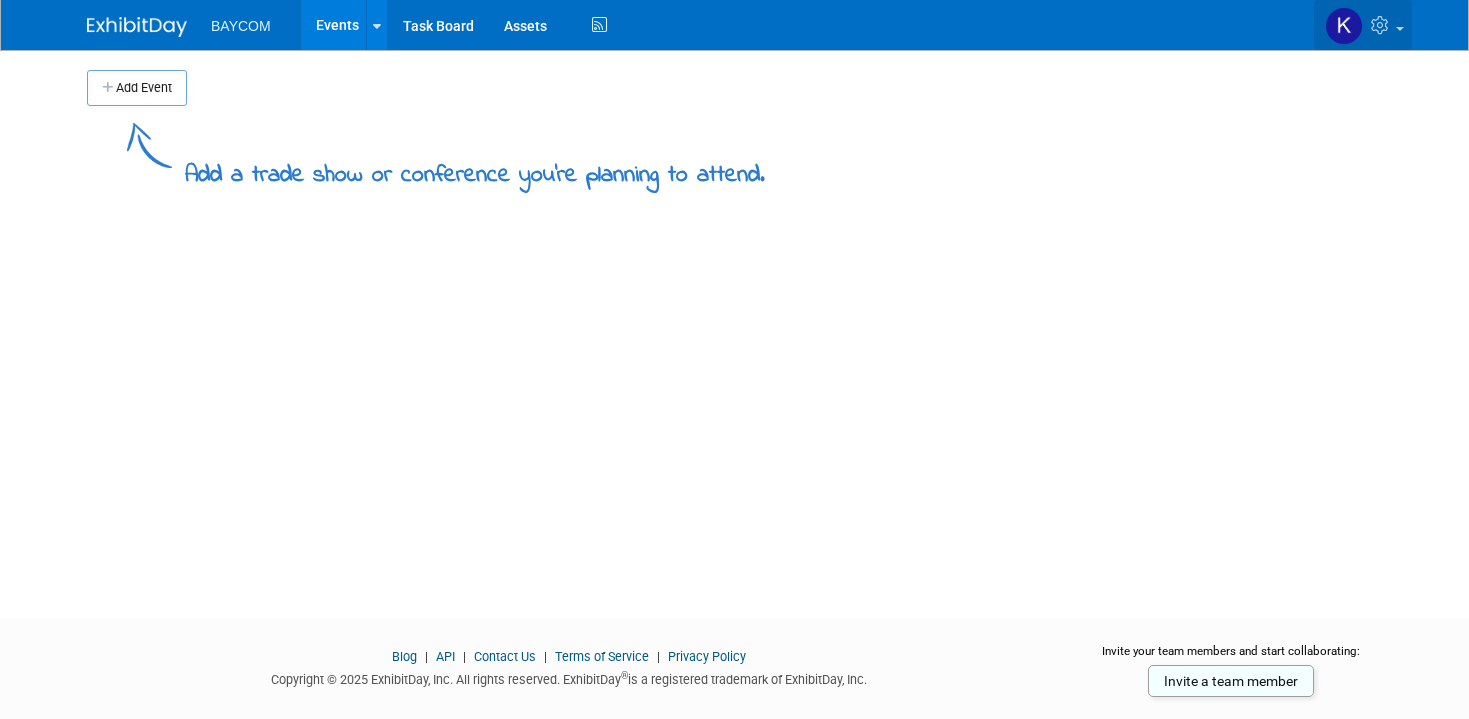 click at bounding box center (1382, 25) 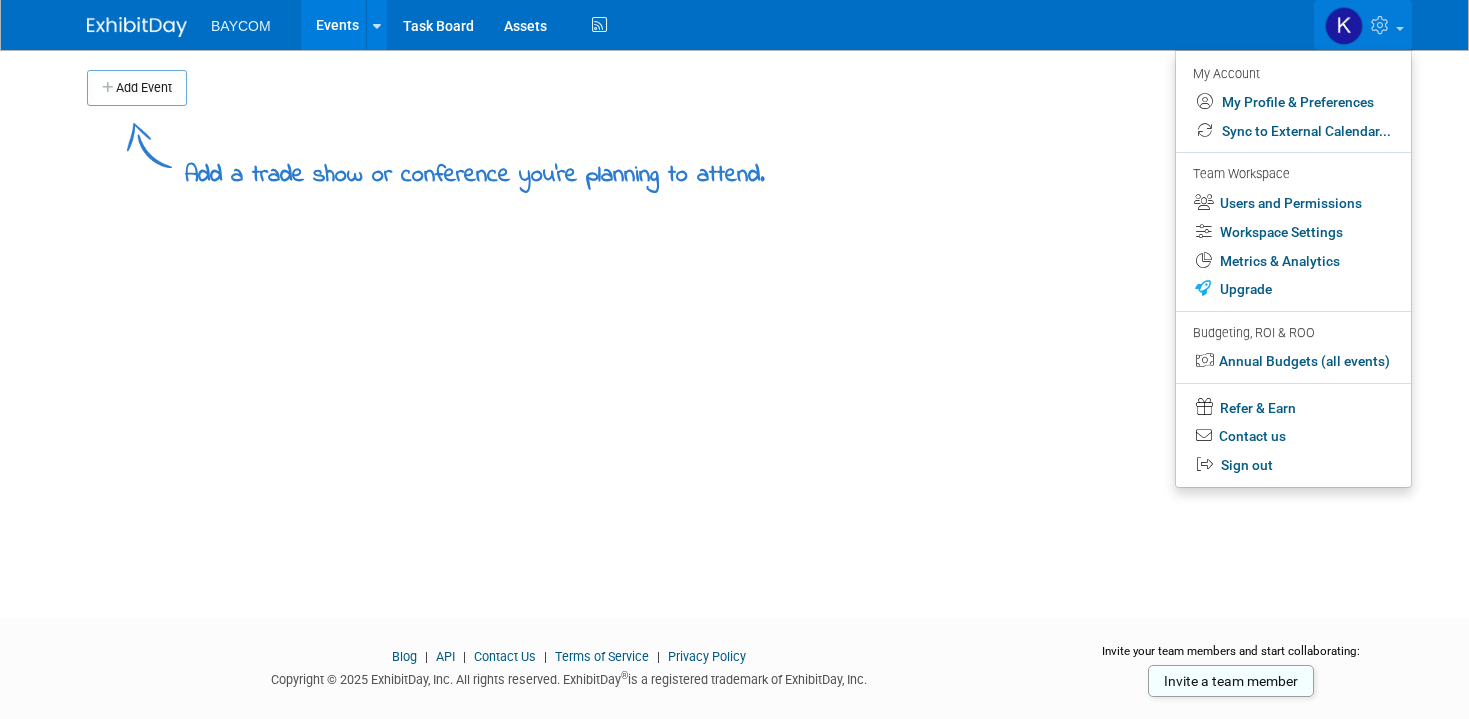 click at bounding box center [1382, 25] 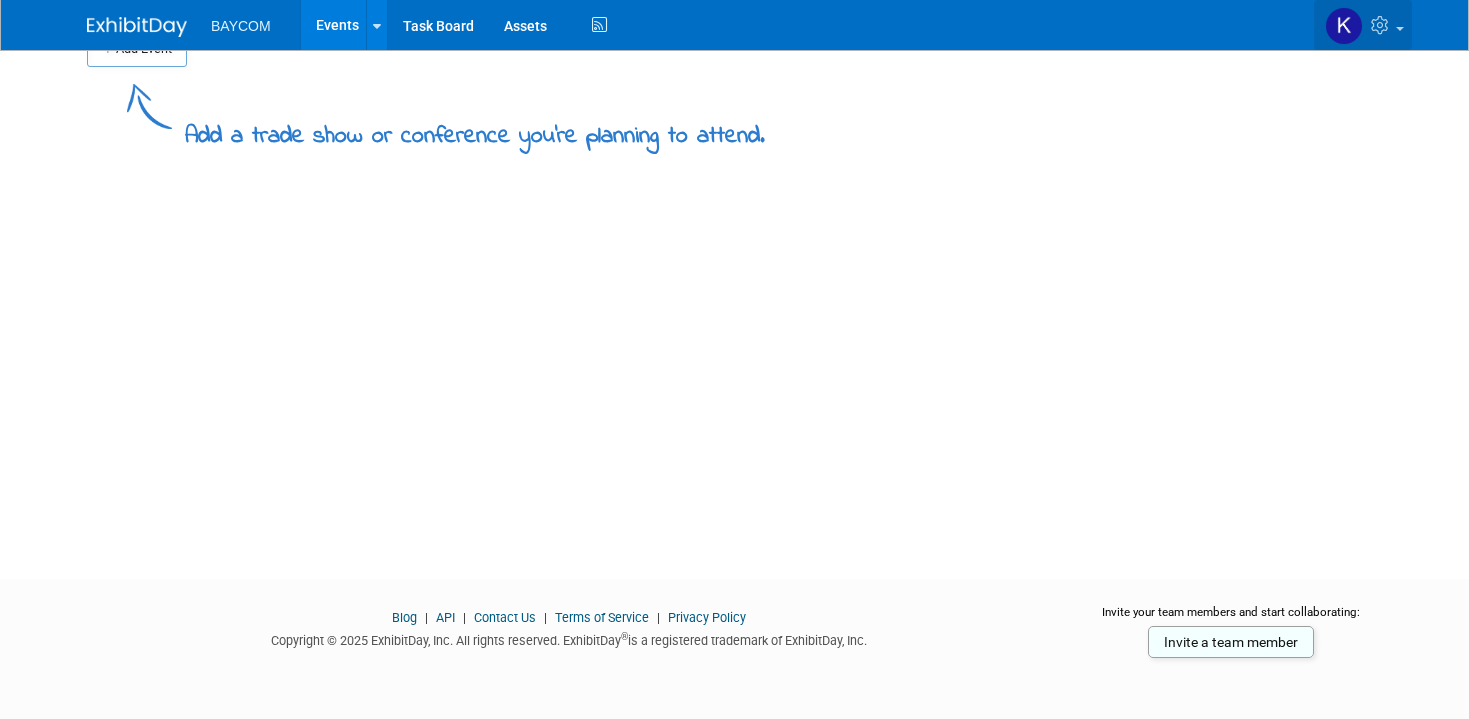 scroll, scrollTop: 0, scrollLeft: 0, axis: both 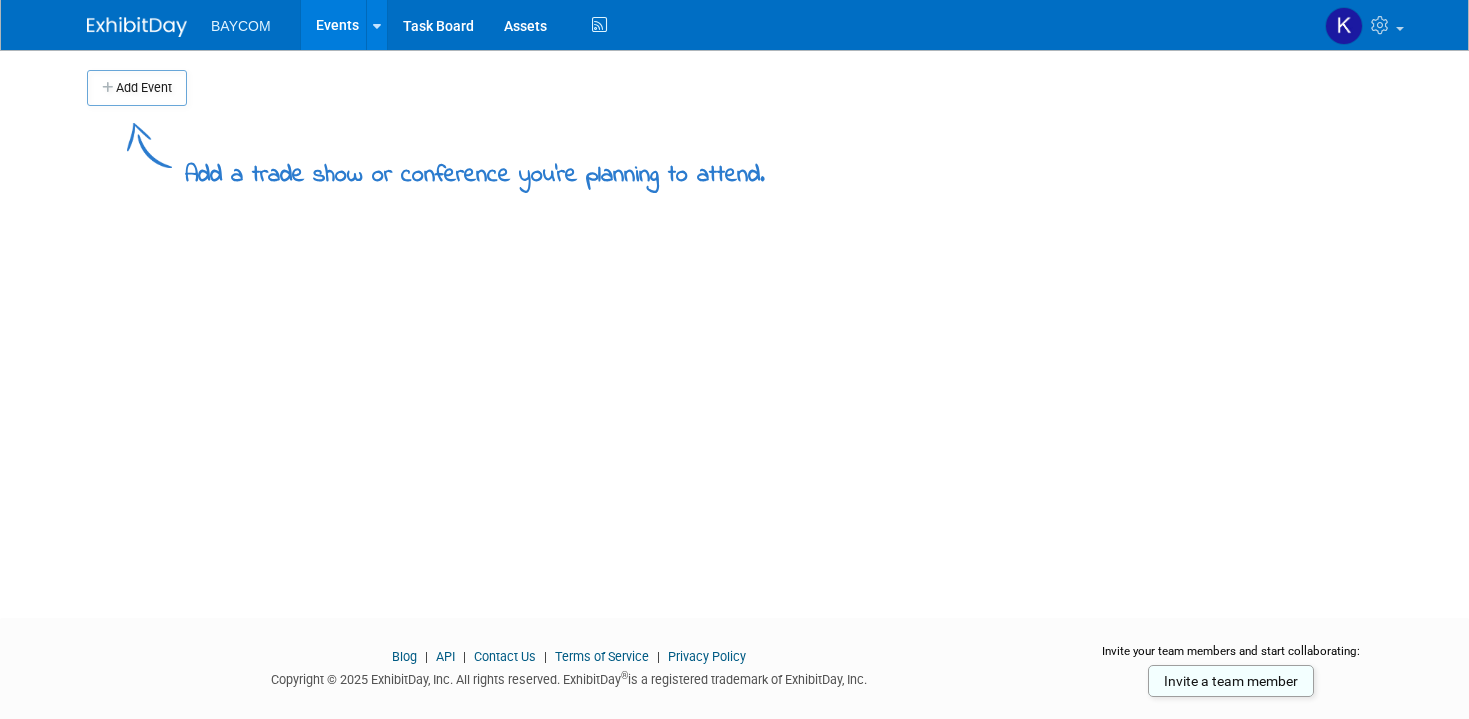 click at bounding box center (137, 27) 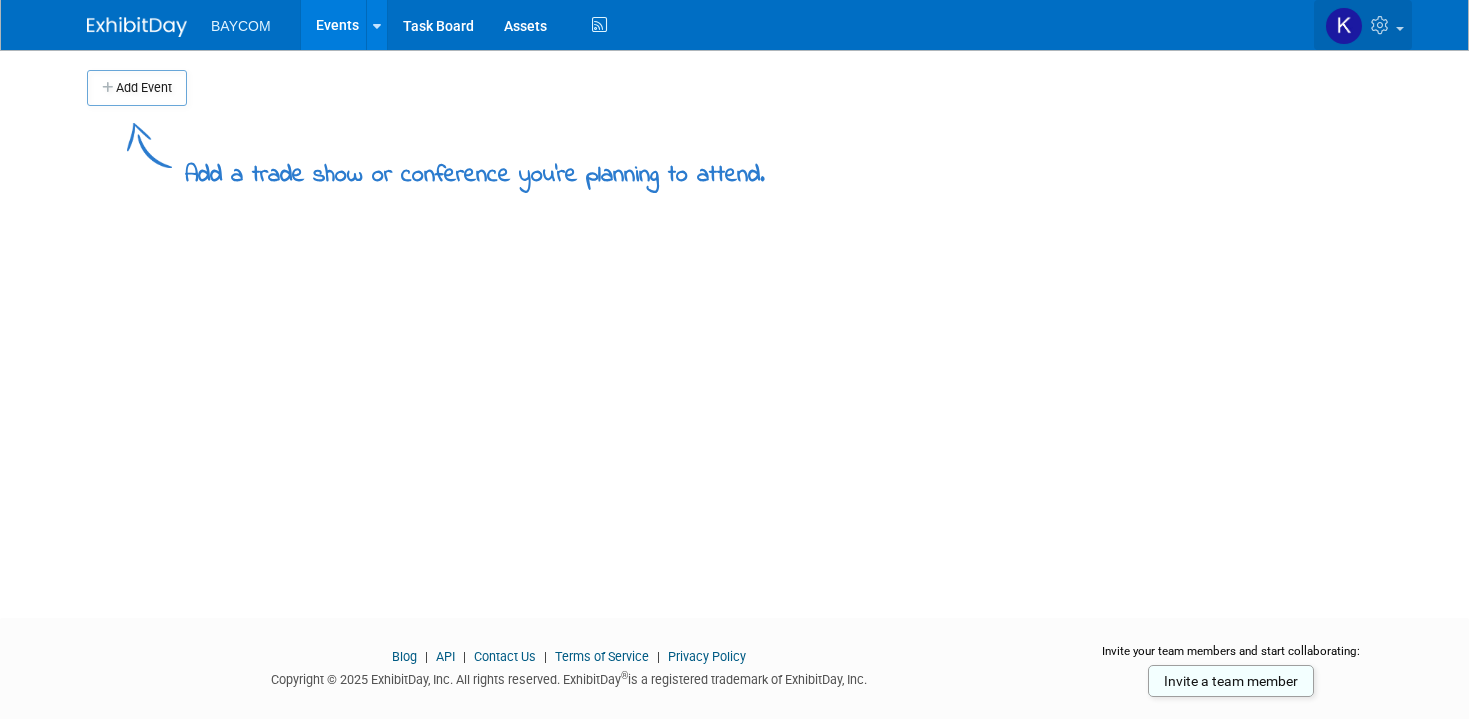 click at bounding box center (1382, 25) 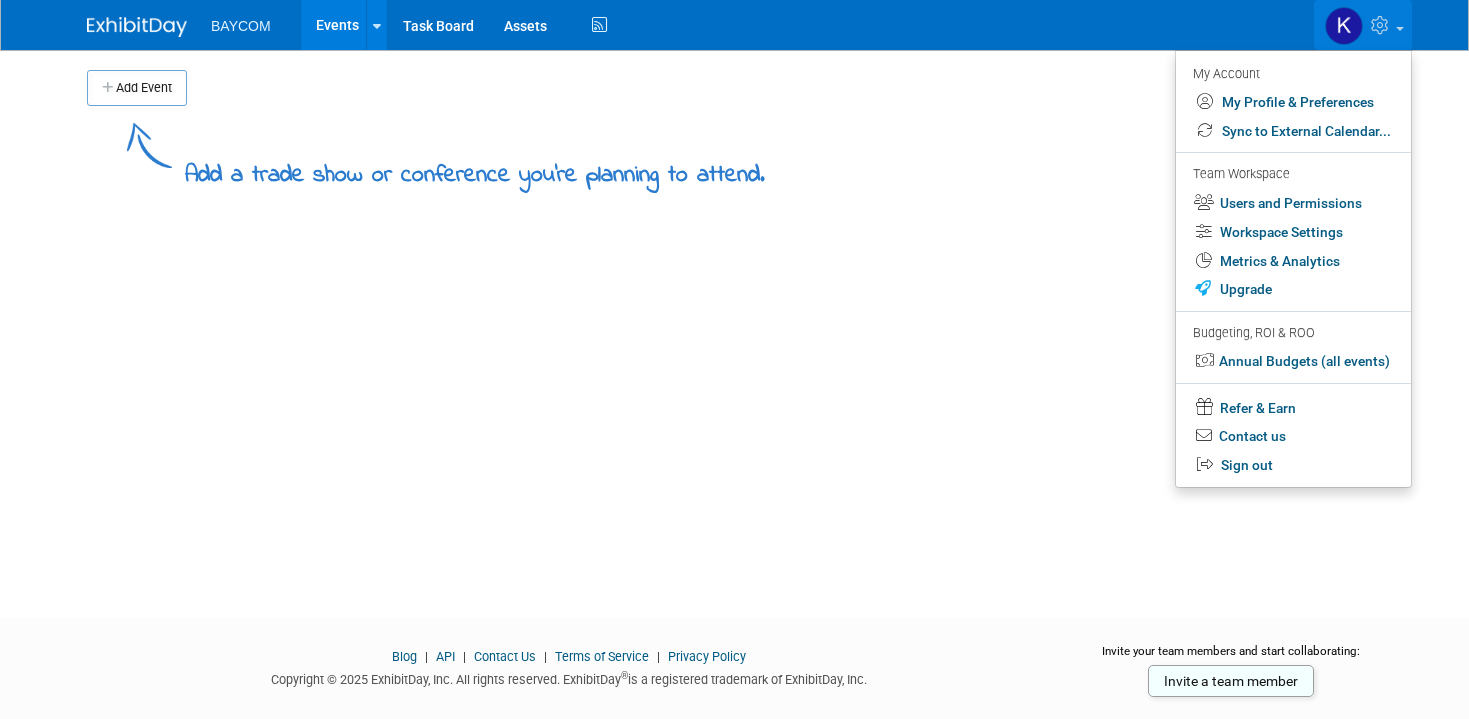 click on "Add Event
Add a trade show or conference you're planning to attend.
New Event
Duplicate Event Warning
There is another event in your workspace with a similar name during the same dates.
Attendance / Format:
<img src="https://www.exhibitday.com/Images/Format-InPerson.png" style="width: 19px; margin-top: 2px; margin-bottom: 2px; margin-left: 2px; filter: grayscale(100%); opacity: 0.75;" /> <OPTION>
<img src="https://www.exhibitday.com/Images/Format-Virtual.png" style="width: 19px; margin-top: 2px; margin-bottom: 2px; margin-left: 2px; filter: grayscale(100%); opacity: 0.75;" /> <OPTION>
<img src="https://www.exhibitday.com/Images/Format-Hybrid.png" style="width: 19px; margin-top: 2px; margin-bottom: 2px; margin-left: 2px; filter: grayscale(100%); opacity: 0.75;" /> <OPTION>
<OPTION> <OPTION> <OPTION>" at bounding box center [734, 316] 